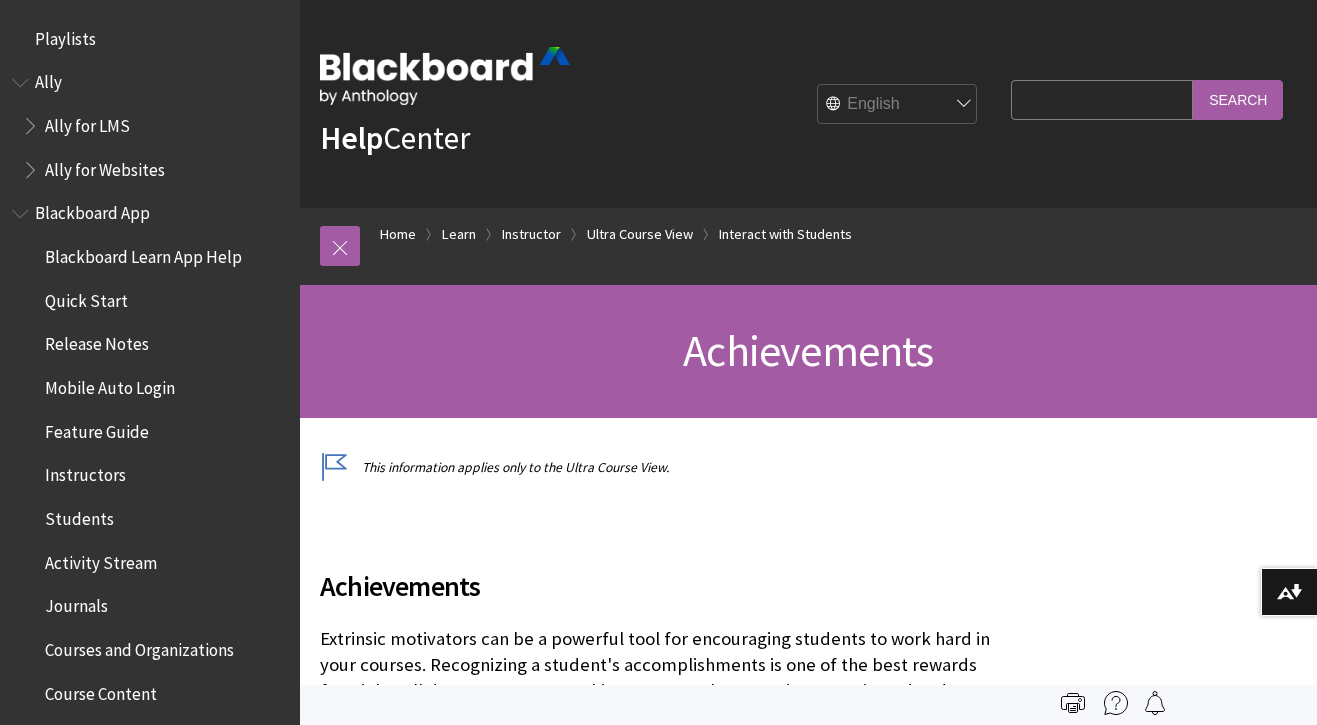 scroll, scrollTop: 0, scrollLeft: 0, axis: both 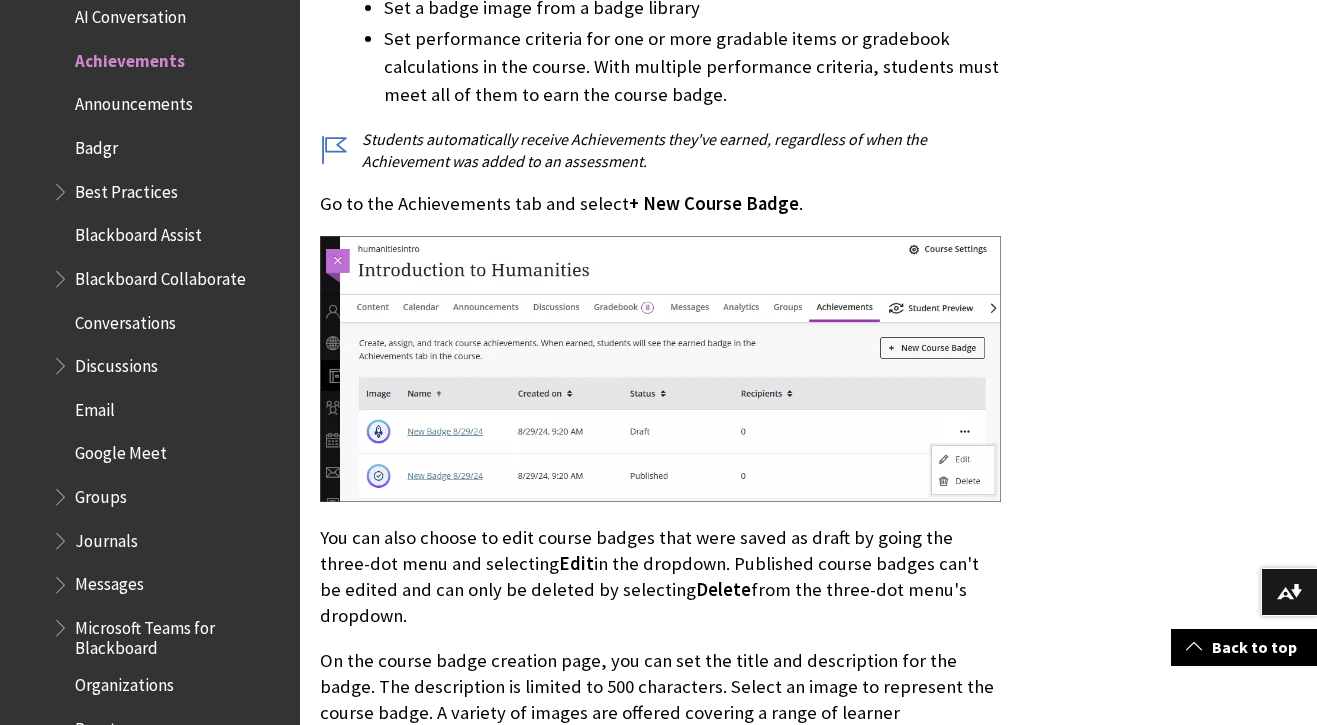 click on "Students automatically receive Achievements they've earned, regardless of when the Achievement was added to an assessment." at bounding box center (660, 150) 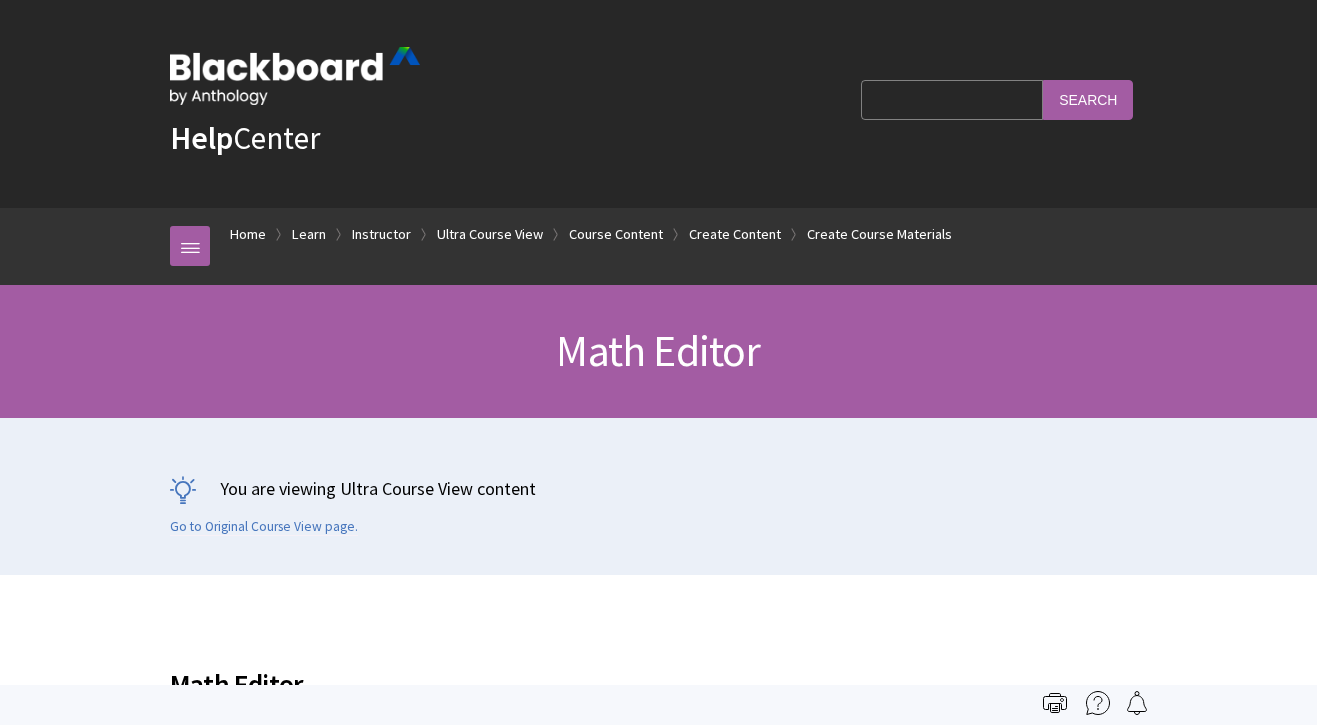 scroll, scrollTop: 0, scrollLeft: 0, axis: both 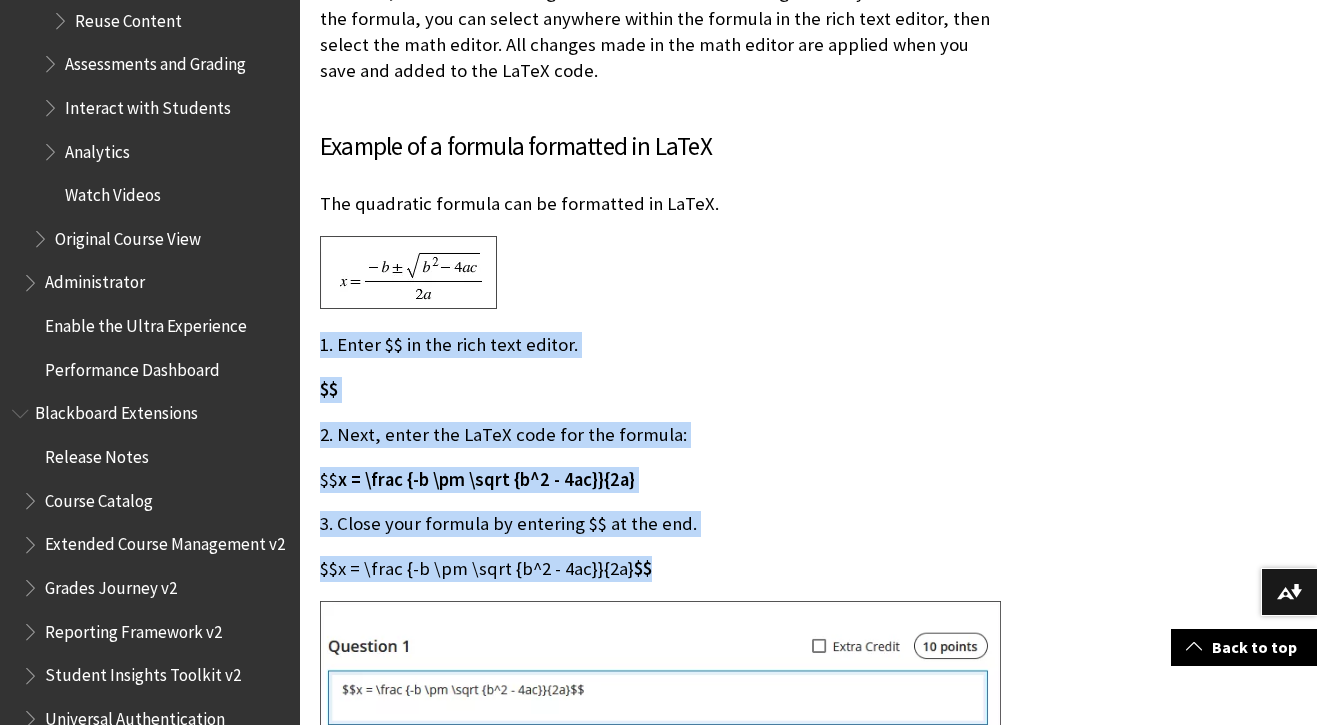 drag, startPoint x: 321, startPoint y: 266, endPoint x: 672, endPoint y: 493, distance: 418.00717 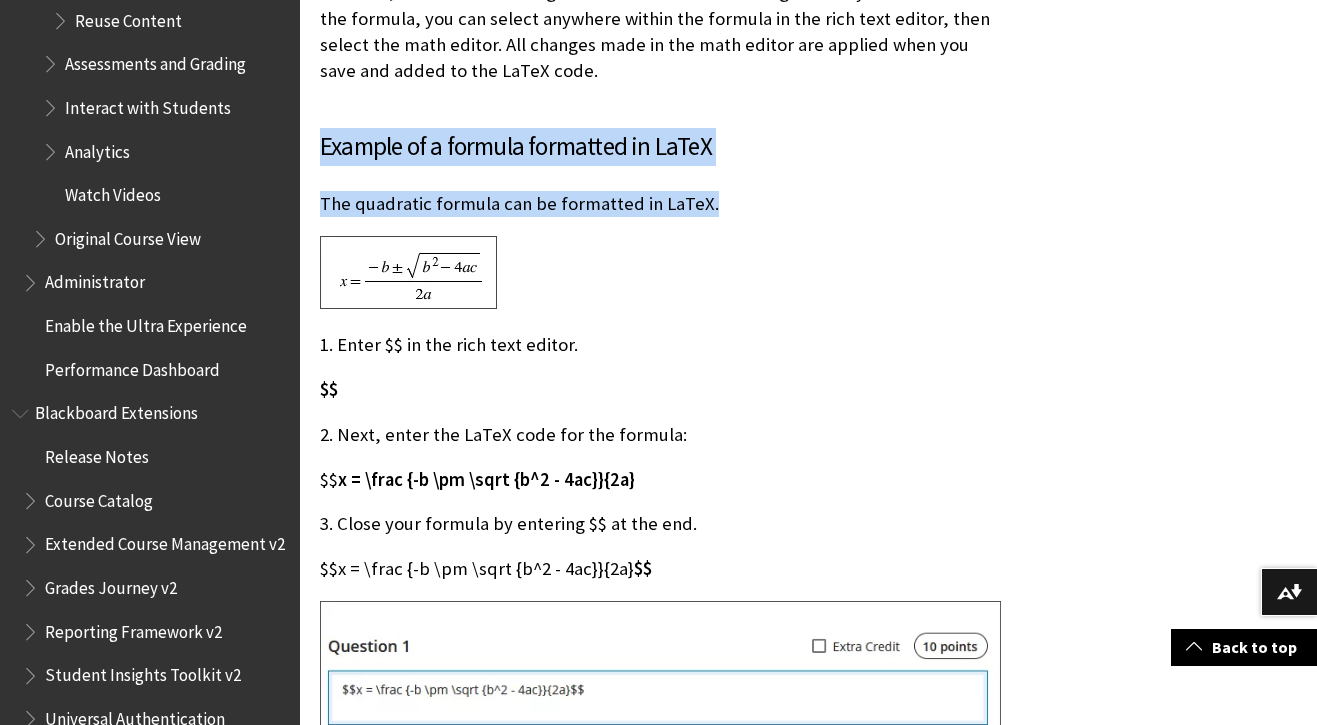 drag, startPoint x: 322, startPoint y: 70, endPoint x: 718, endPoint y: 121, distance: 399.2706 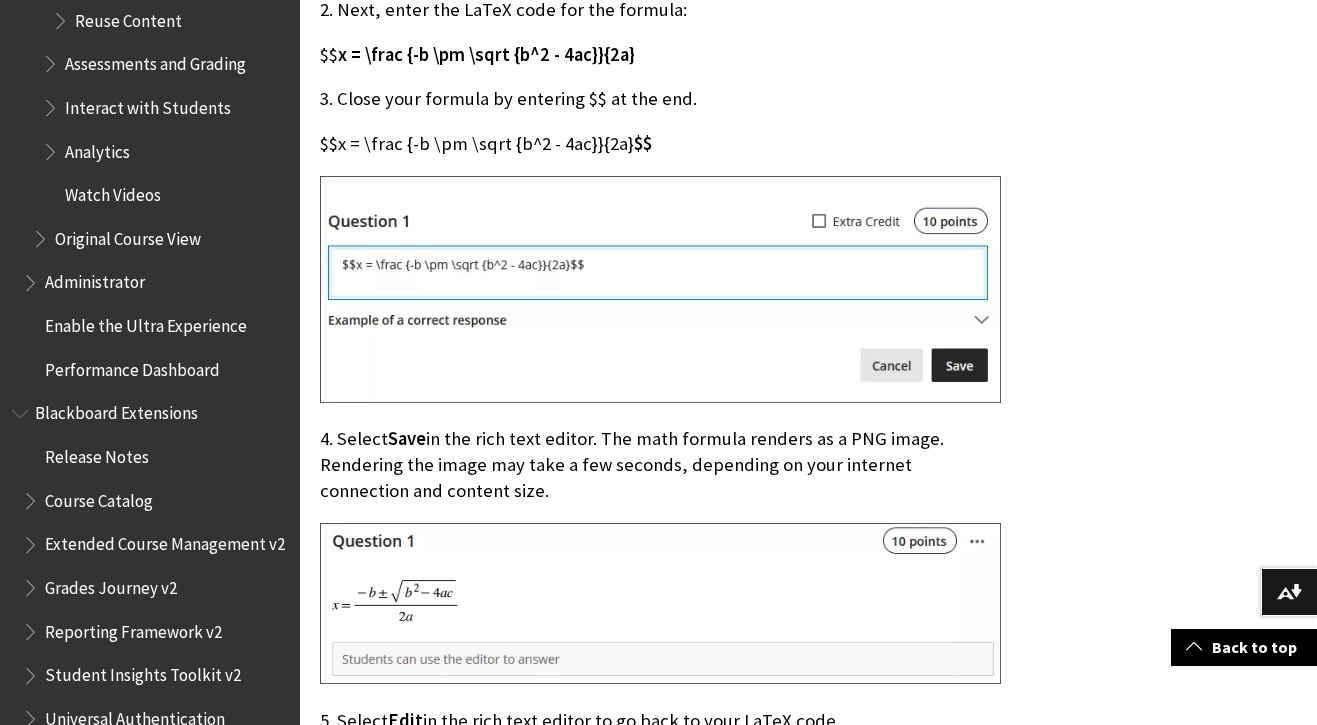 scroll, scrollTop: 5067, scrollLeft: 0, axis: vertical 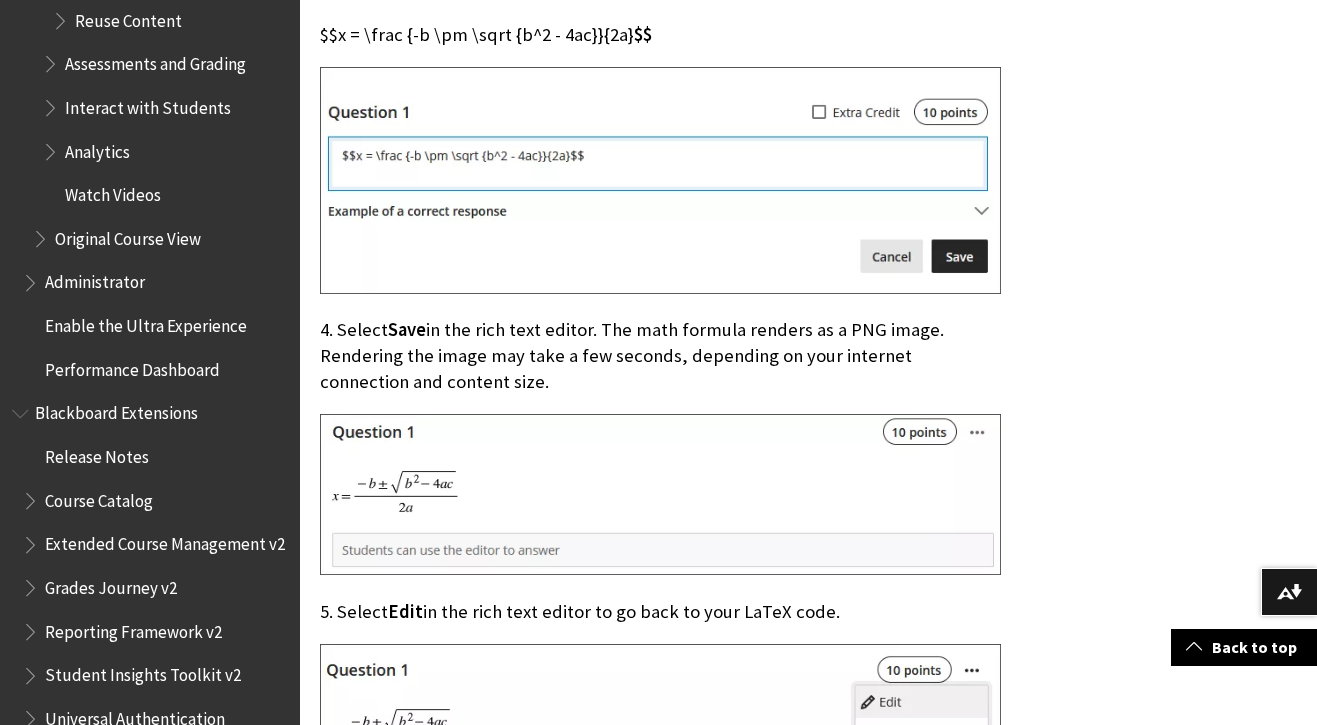 drag, startPoint x: 321, startPoint y: 250, endPoint x: 457, endPoint y: 310, distance: 148.64723 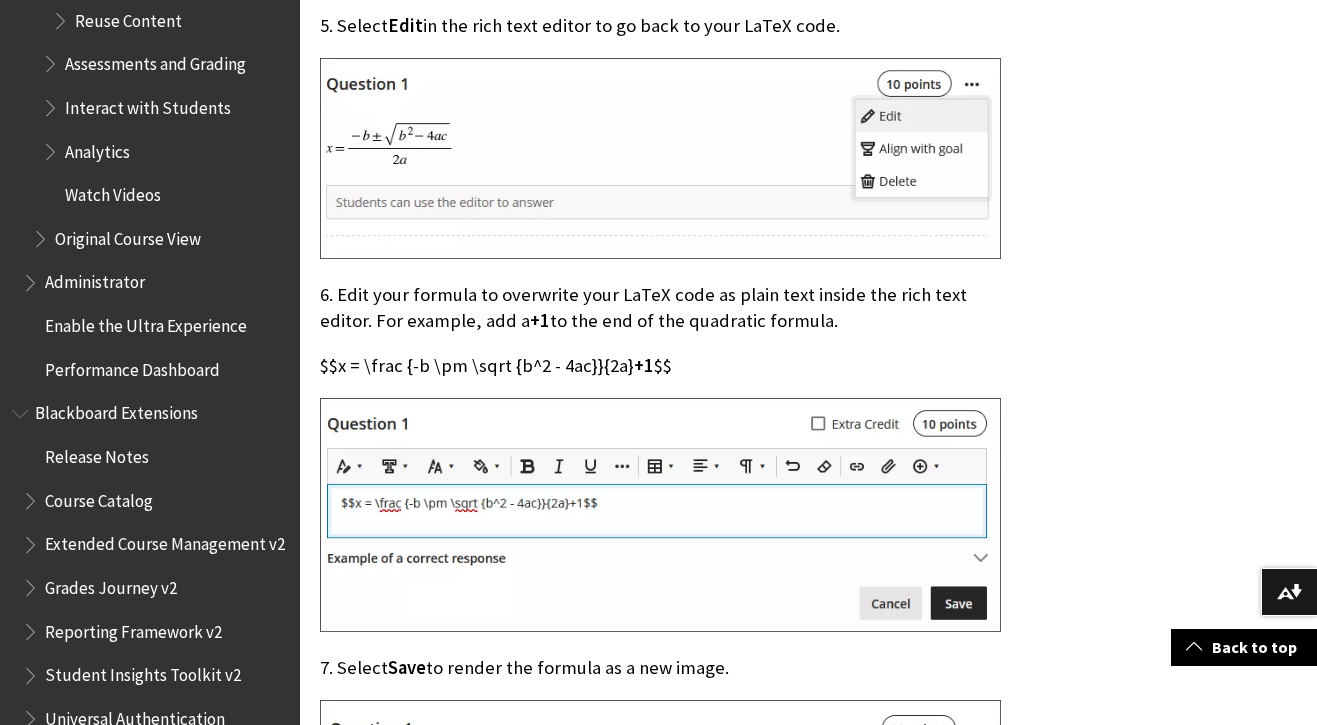 scroll, scrollTop: 5667, scrollLeft: 0, axis: vertical 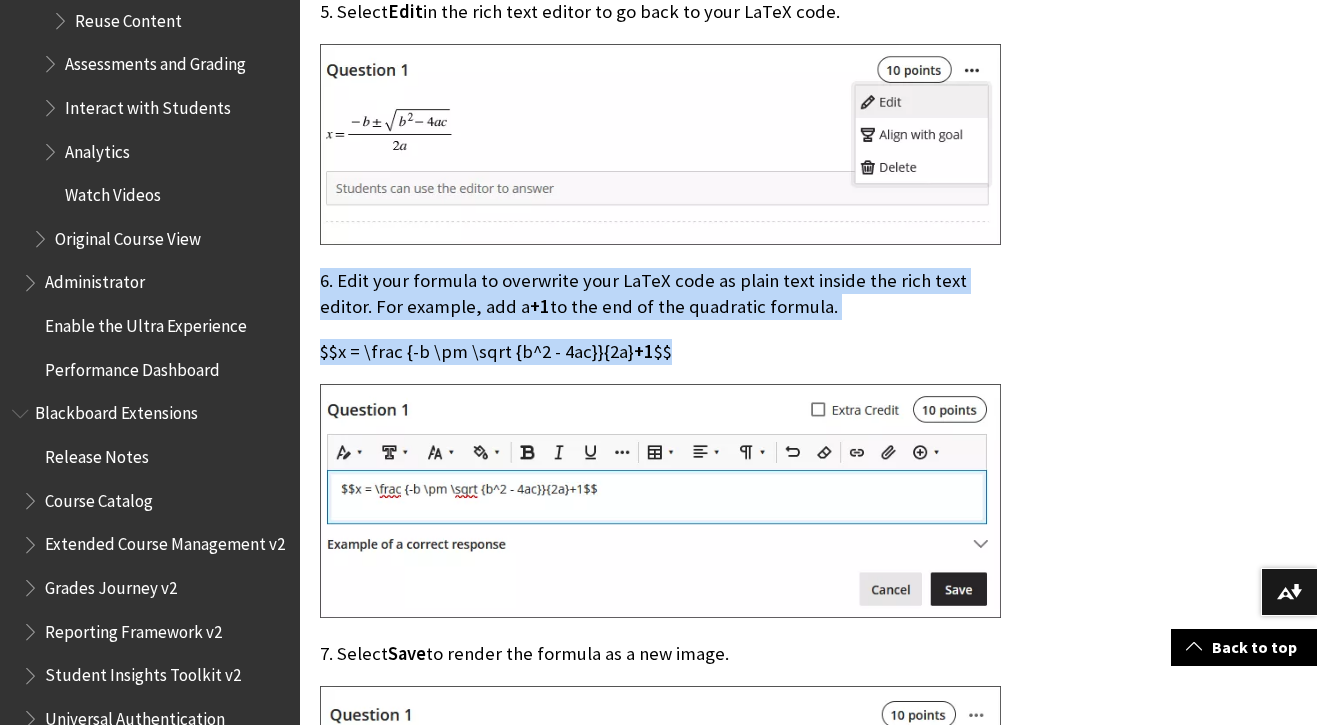 drag, startPoint x: 322, startPoint y: 202, endPoint x: 669, endPoint y: 268, distance: 353.2209 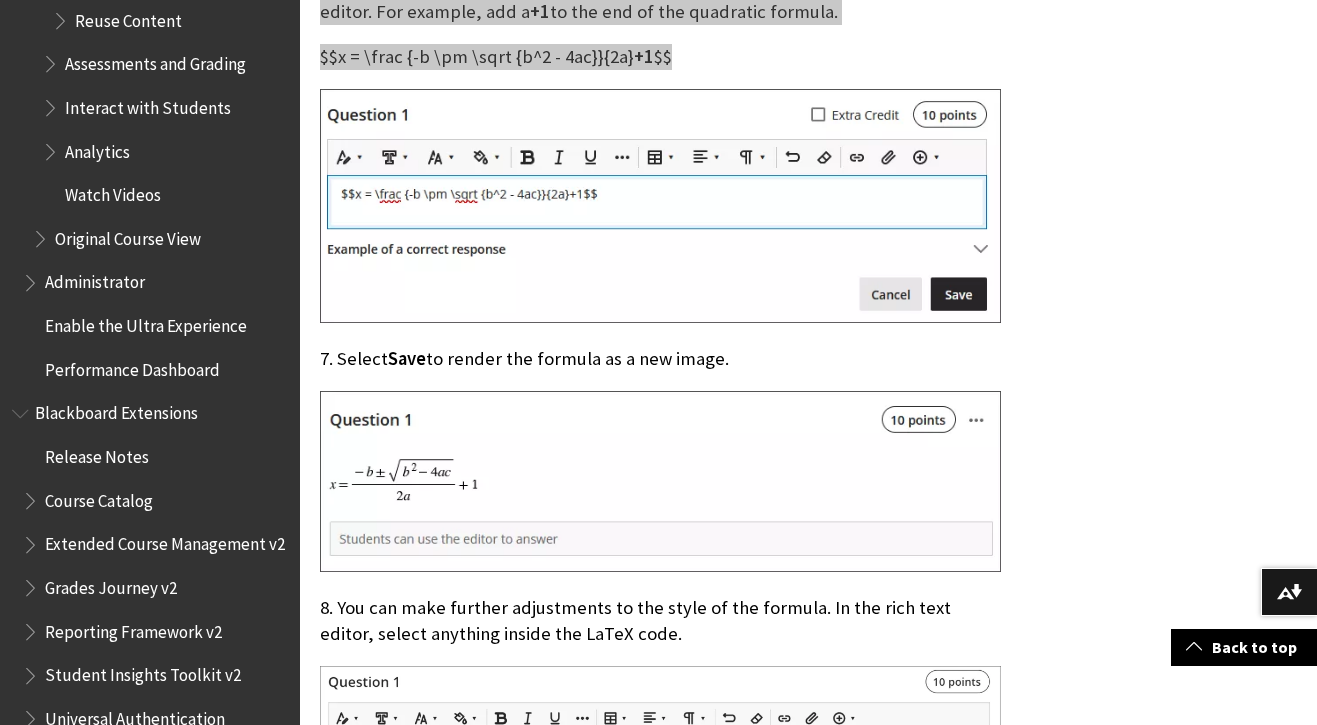 scroll, scrollTop: 5967, scrollLeft: 0, axis: vertical 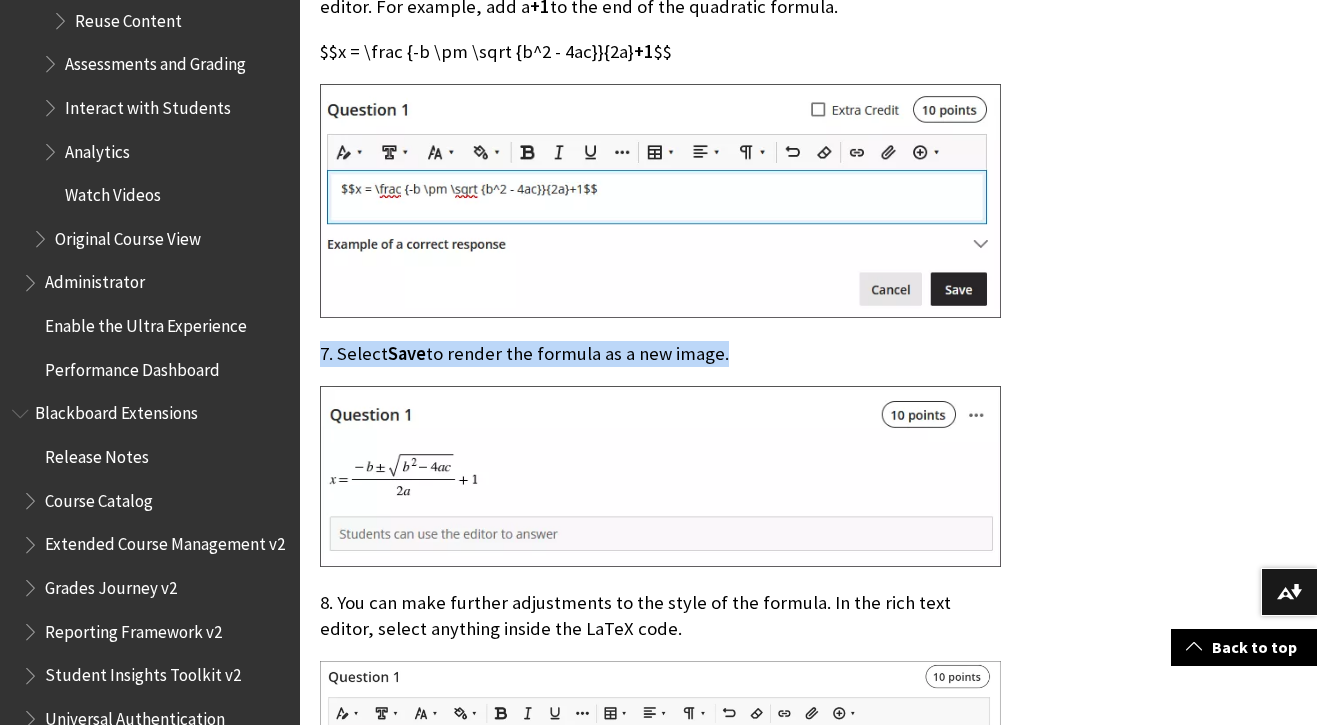drag, startPoint x: 321, startPoint y: 276, endPoint x: 783, endPoint y: 297, distance: 462.47702 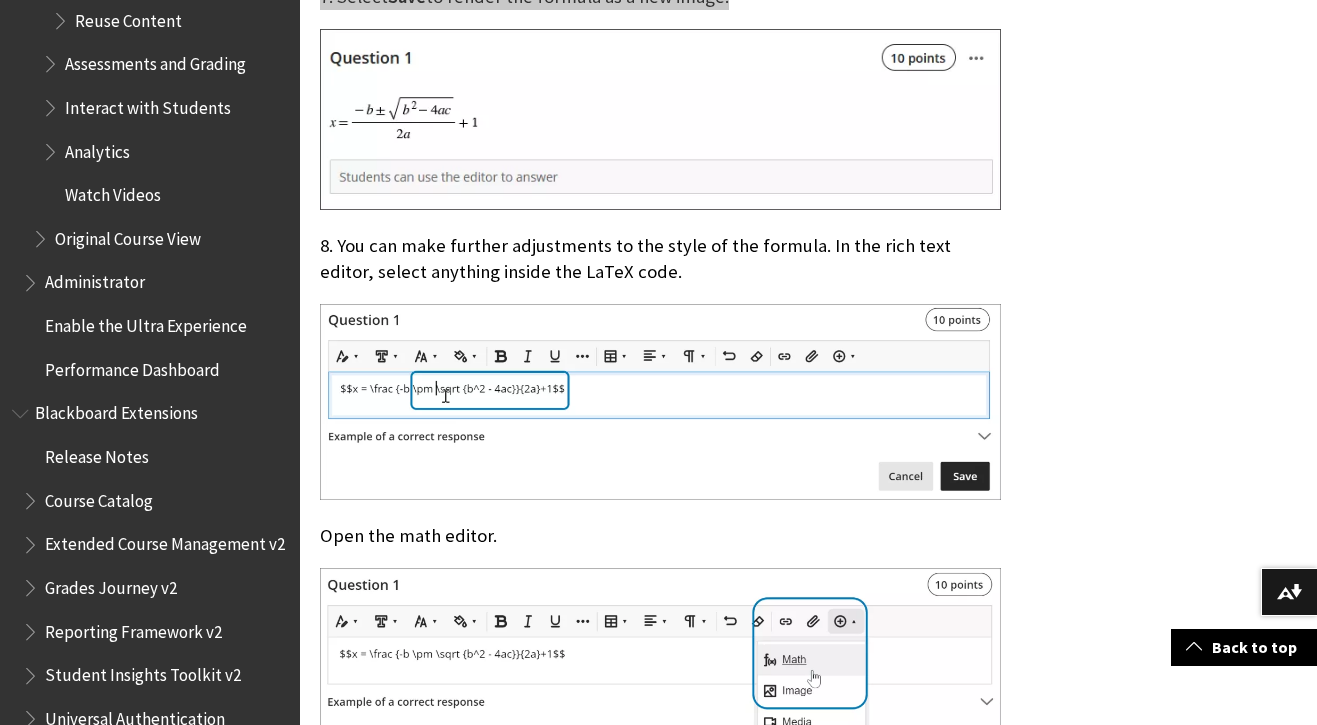 scroll, scrollTop: 6333, scrollLeft: 0, axis: vertical 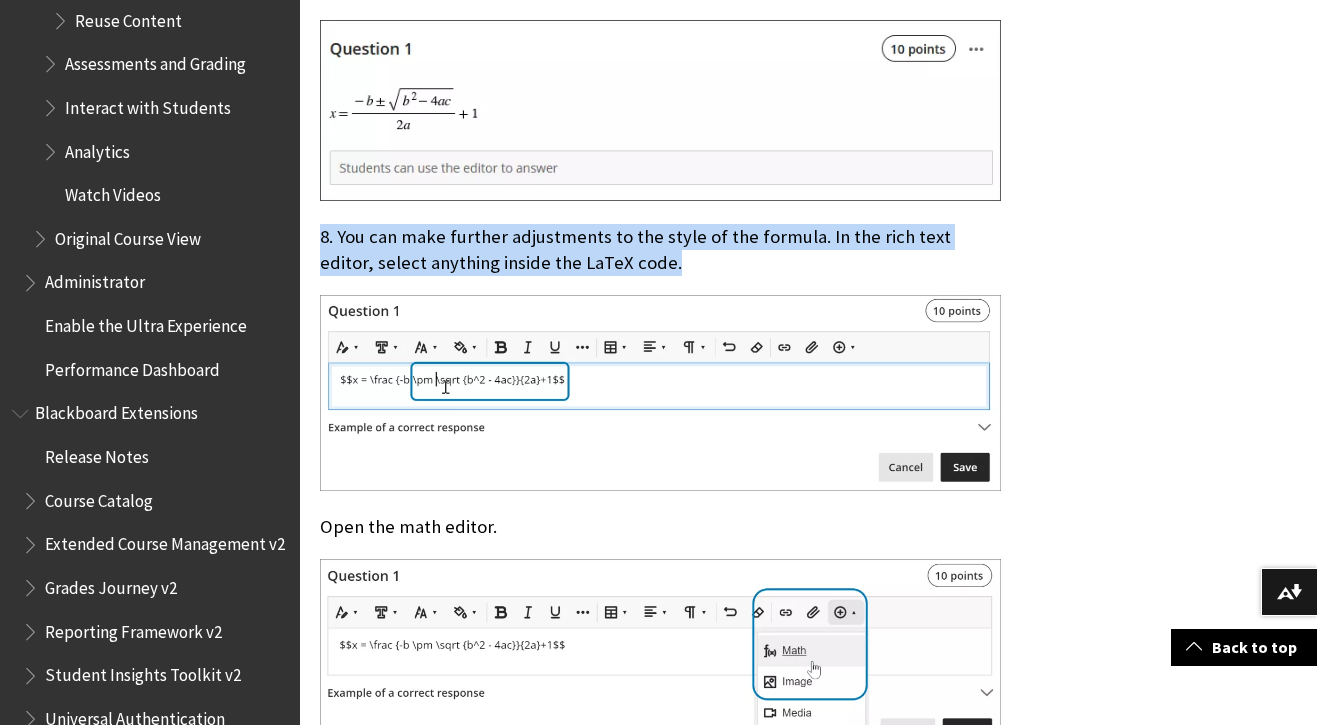 drag, startPoint x: 318, startPoint y: 159, endPoint x: 649, endPoint y: 196, distance: 333.06155 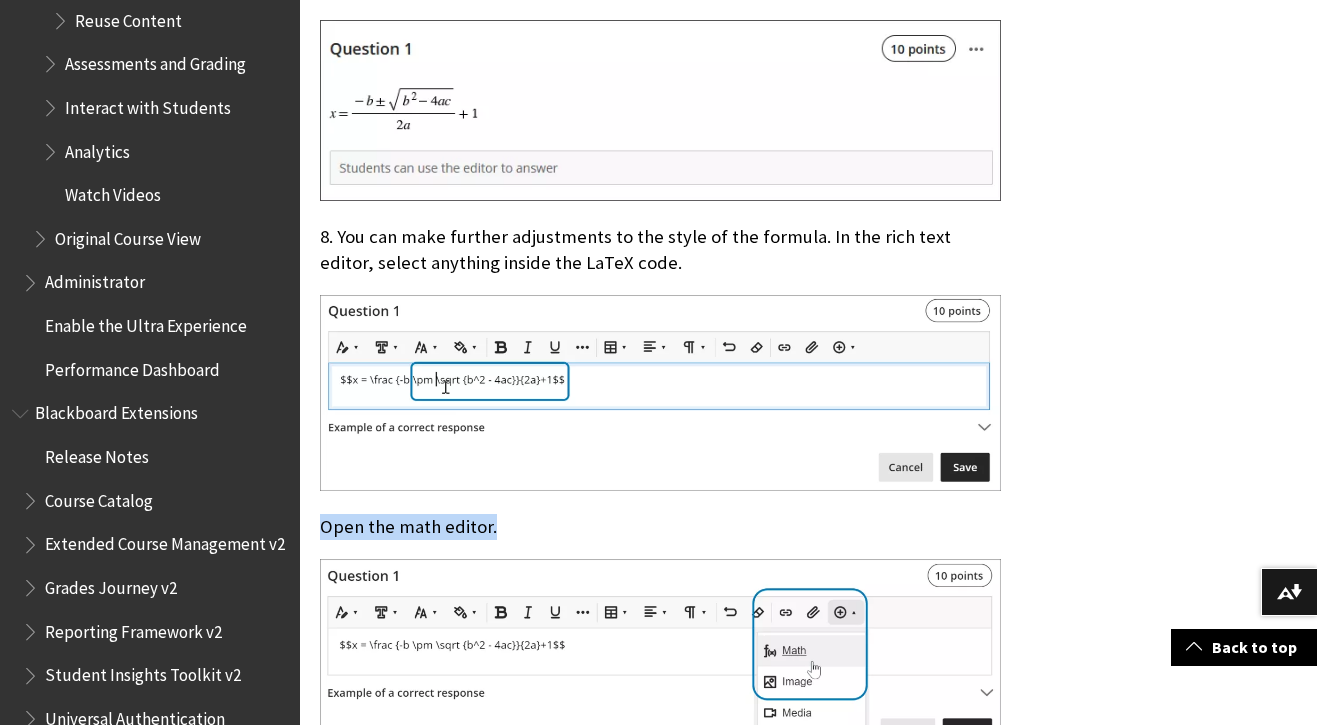 drag, startPoint x: 516, startPoint y: 447, endPoint x: 312, endPoint y: 459, distance: 204.35263 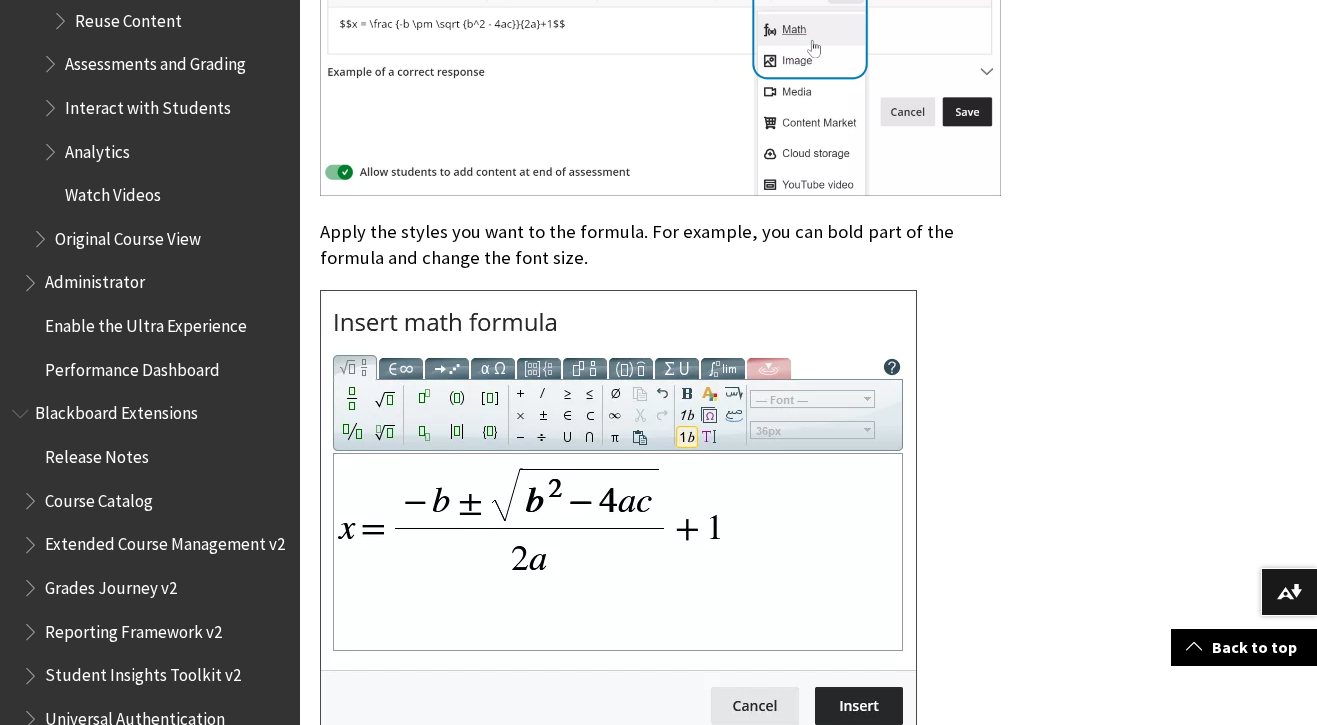 scroll, scrollTop: 6967, scrollLeft: 0, axis: vertical 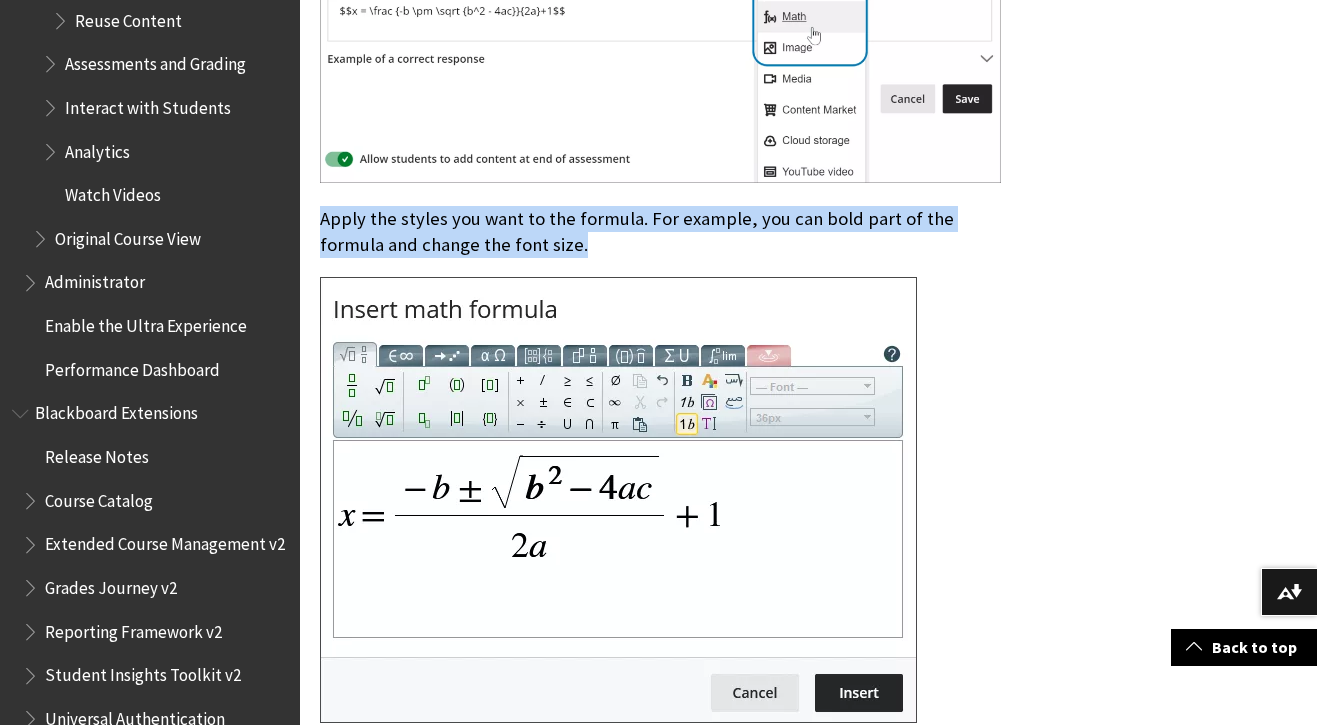 drag, startPoint x: 319, startPoint y: 138, endPoint x: 599, endPoint y: 177, distance: 282.70303 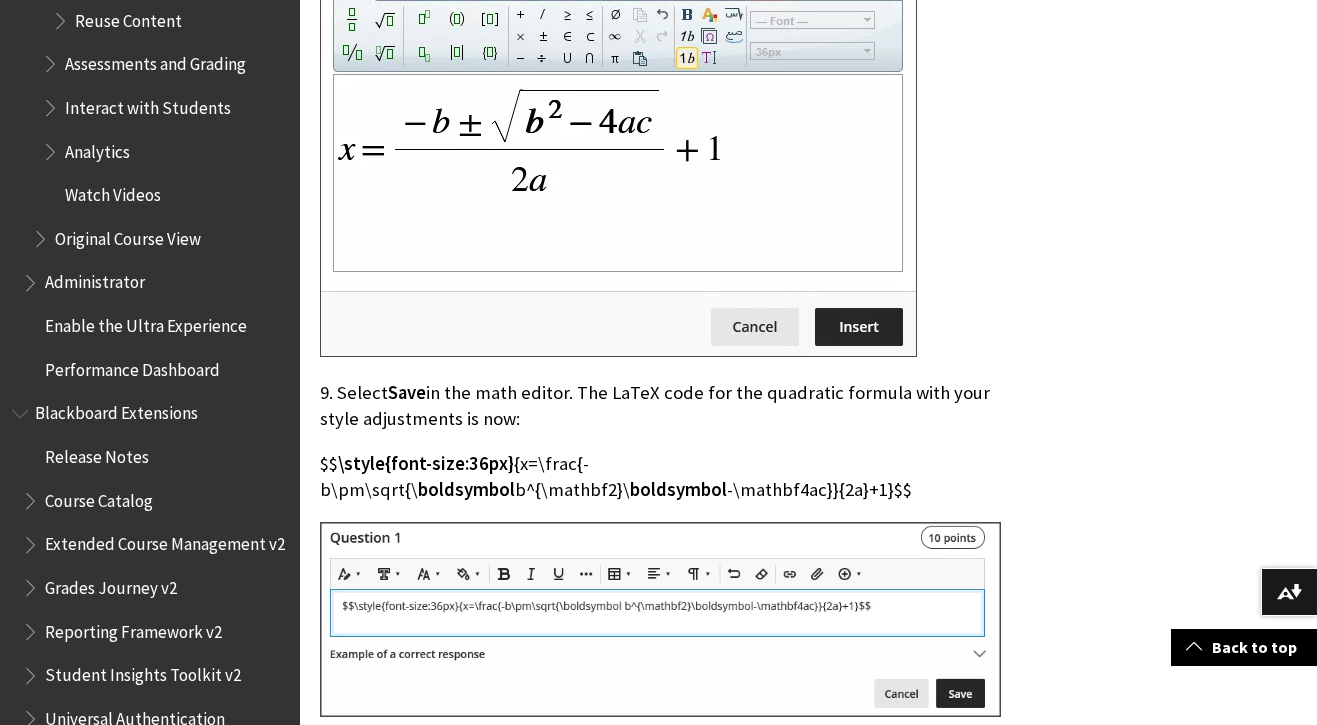 scroll, scrollTop: 7367, scrollLeft: 0, axis: vertical 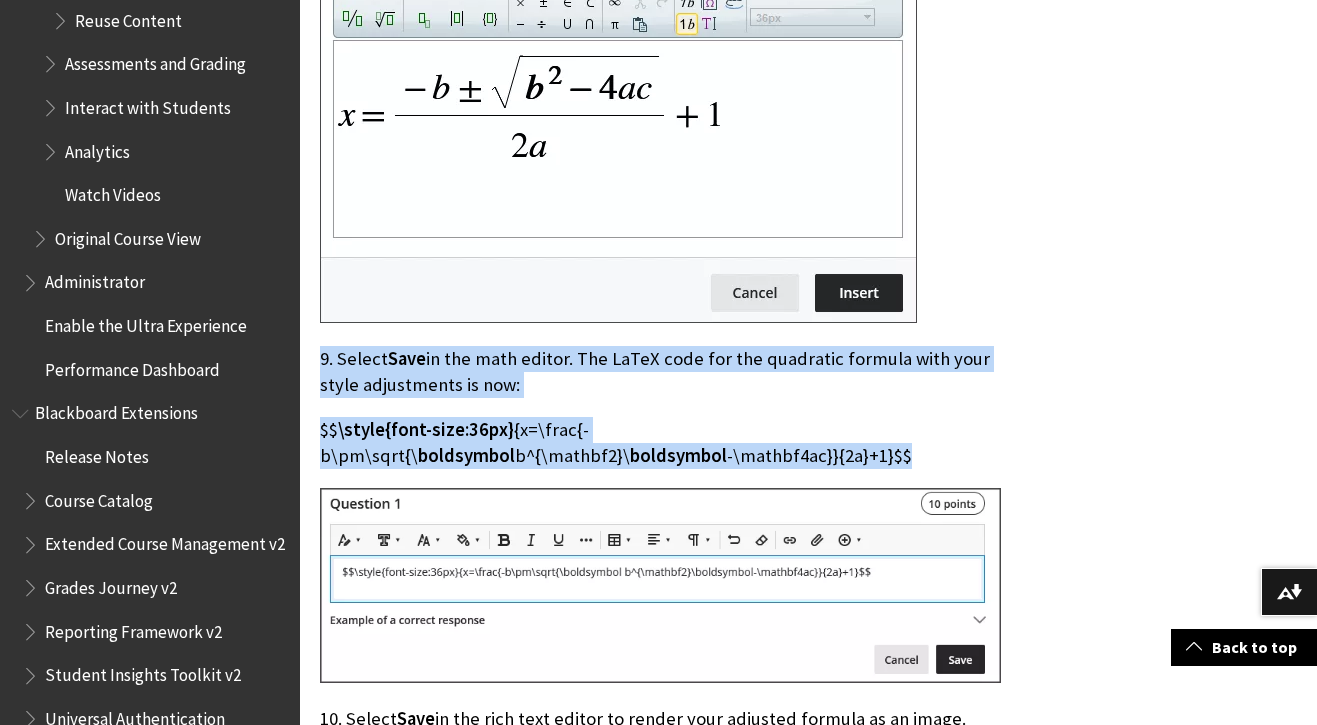 drag, startPoint x: 319, startPoint y: 279, endPoint x: 517, endPoint y: 386, distance: 225.06221 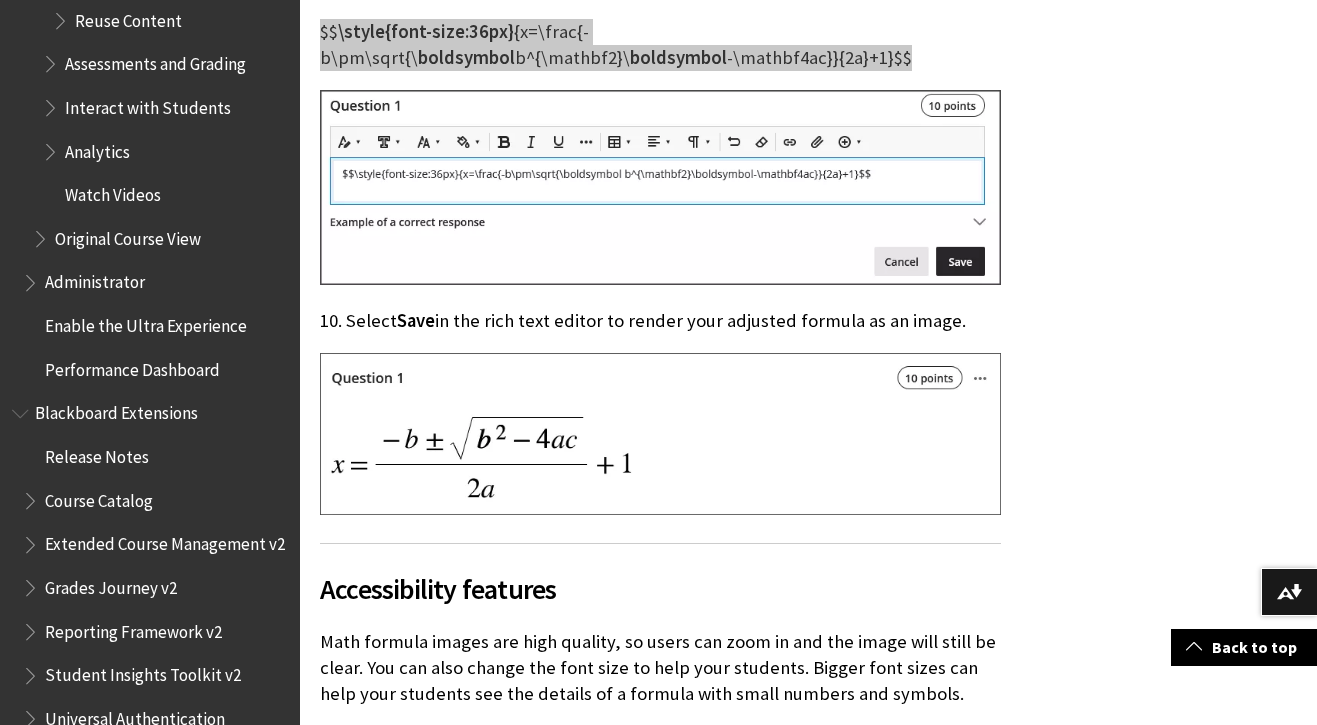 scroll, scrollTop: 7767, scrollLeft: 0, axis: vertical 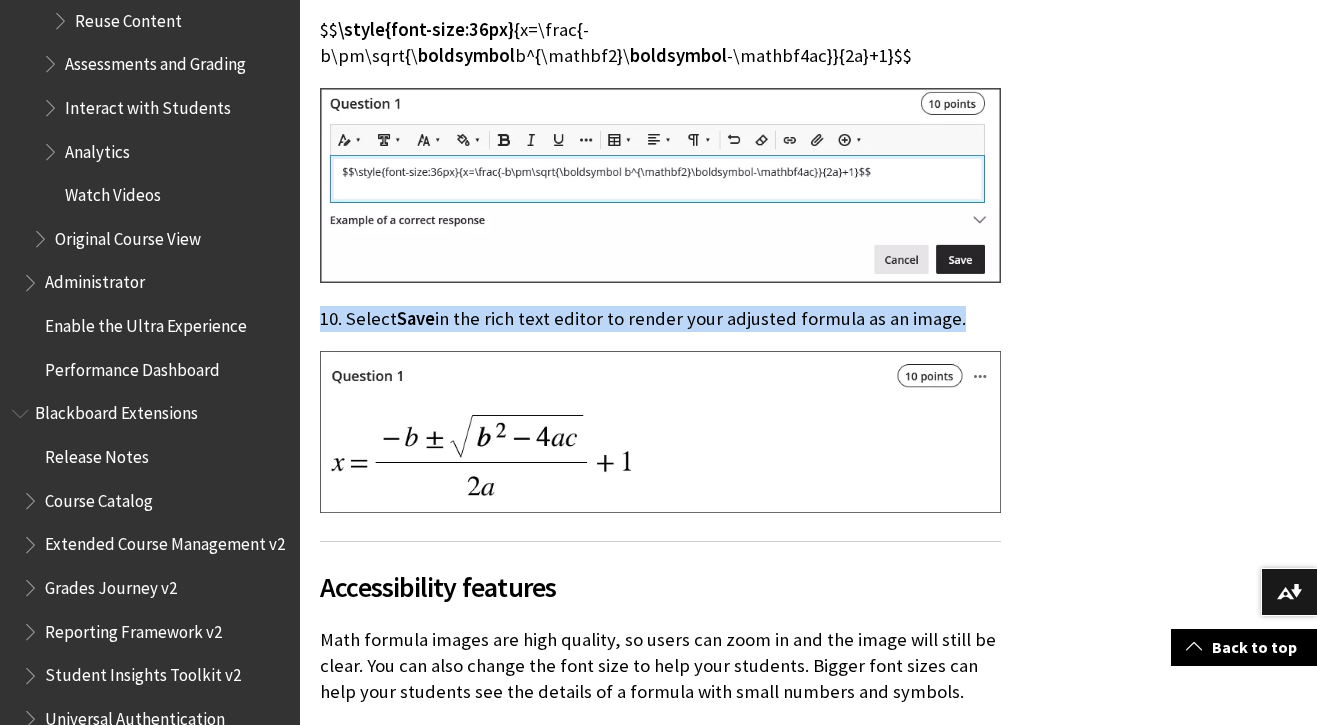 drag, startPoint x: 315, startPoint y: 244, endPoint x: 969, endPoint y: 258, distance: 654.14984 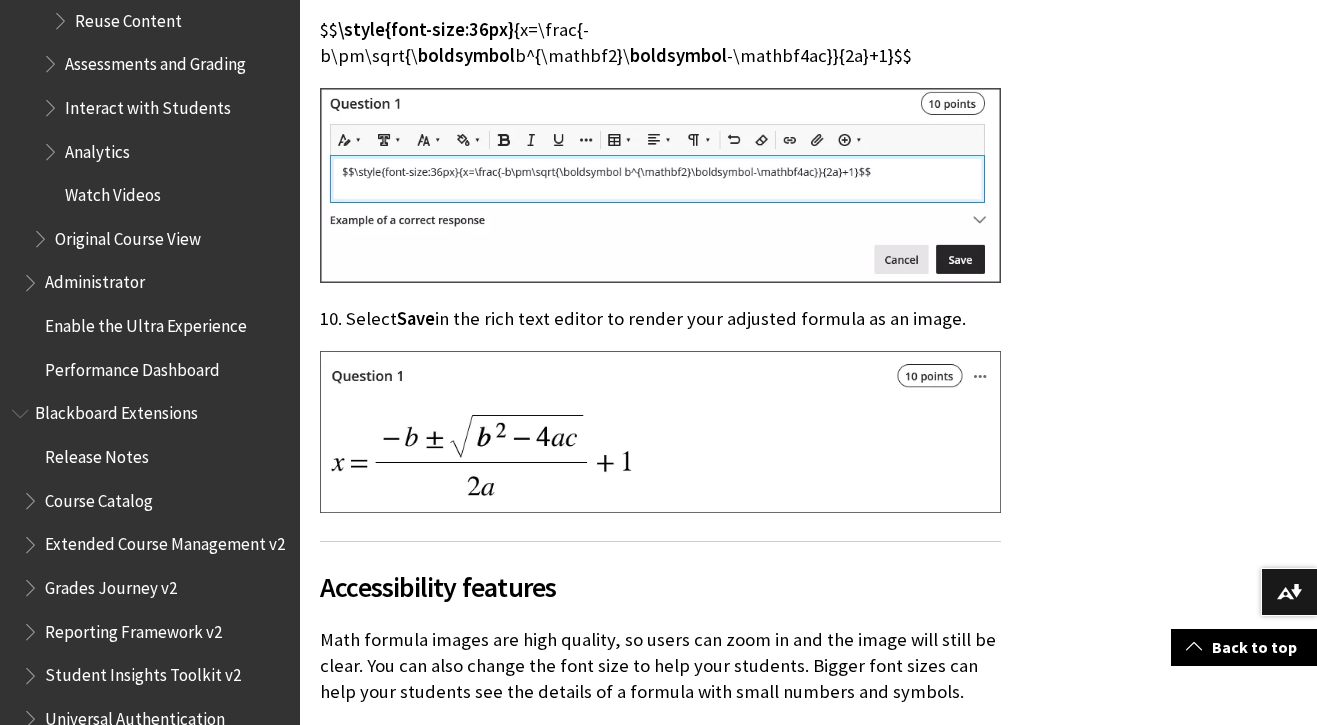 click on "Accessibility features Math formula images are high quality, so users can zoom in and the image will still be clear. You can also change the font size to help your students. Bigger font sizes can help your students see the details of a formula with small numbers and symbols. Formulas are accessible to screen readers as you create them and when they are rendered as images.
Alternative text for math formulas is automatically generated based on your language setting in your profile in Learn. Screen readers follow your local device settings, including language, speed, and voice. To have a better experience with your screen reader and alternative text, make sure that your language setting in Learn matches the settings on your local device." at bounding box center (660, 1074) 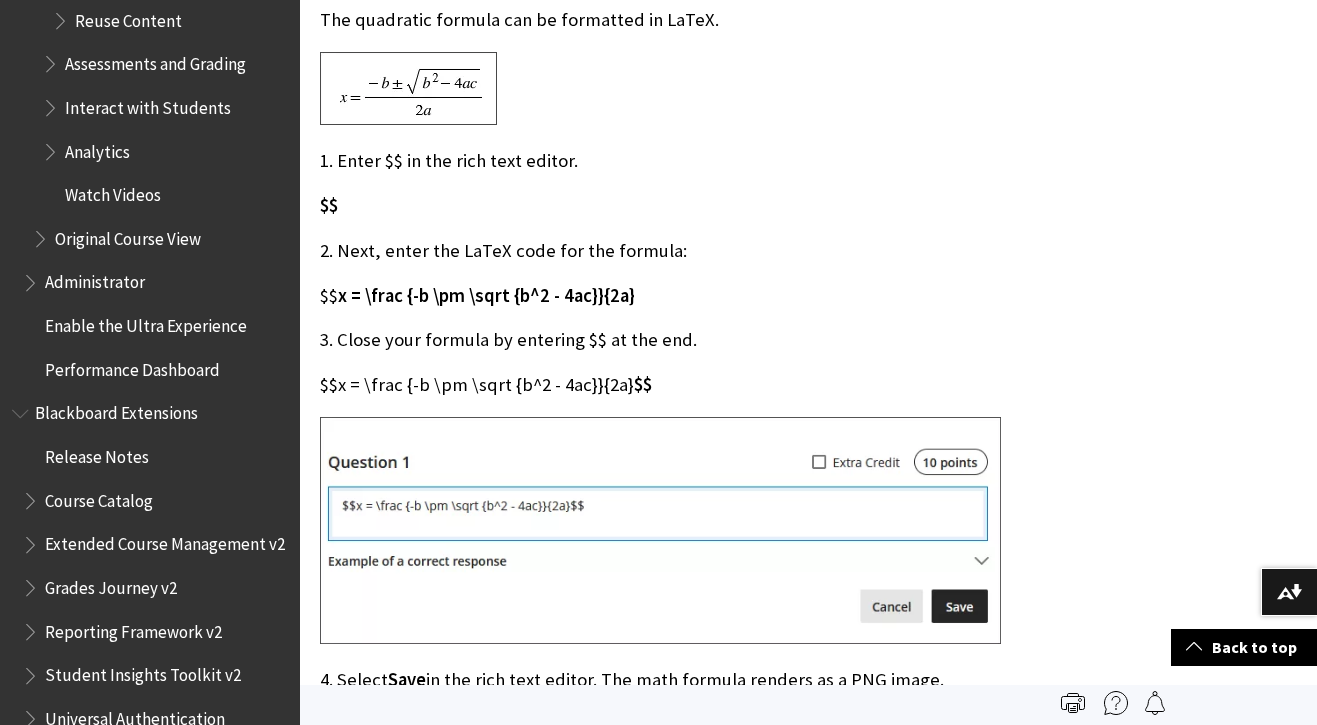 scroll, scrollTop: 4433, scrollLeft: 0, axis: vertical 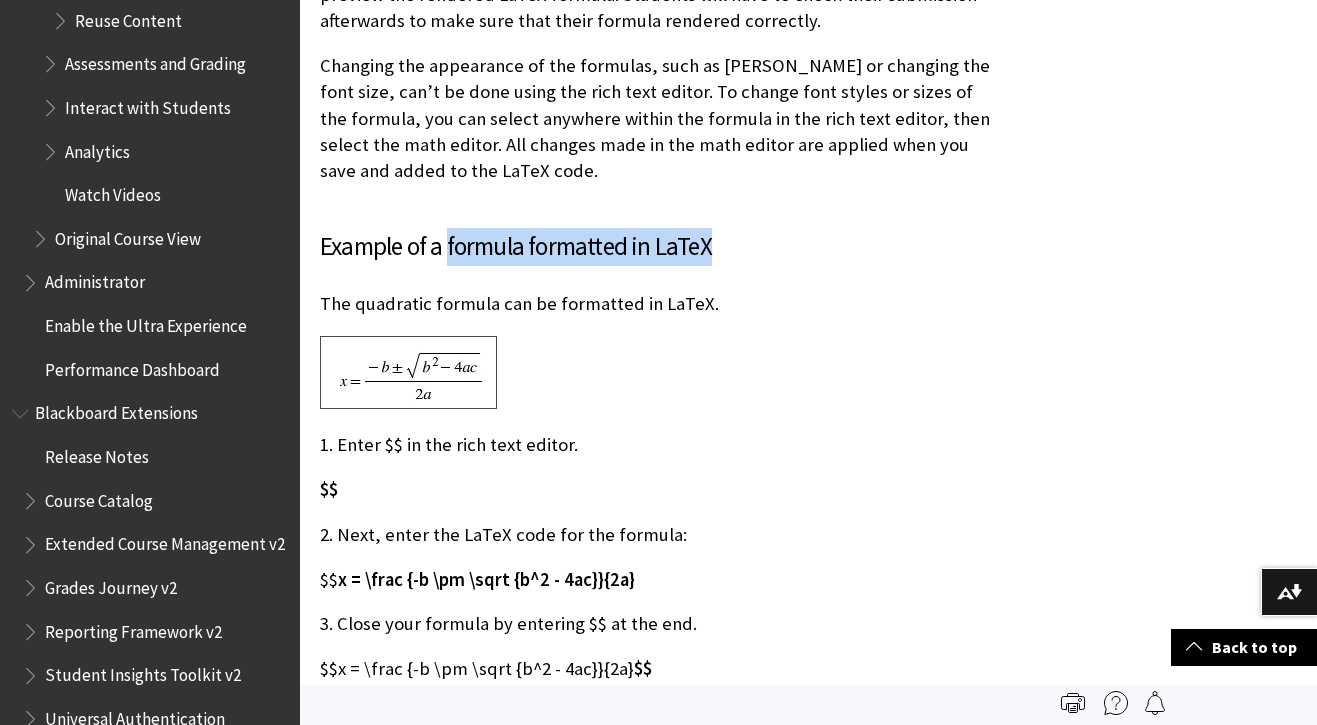 drag, startPoint x: 450, startPoint y: 169, endPoint x: 733, endPoint y: 183, distance: 283.34607 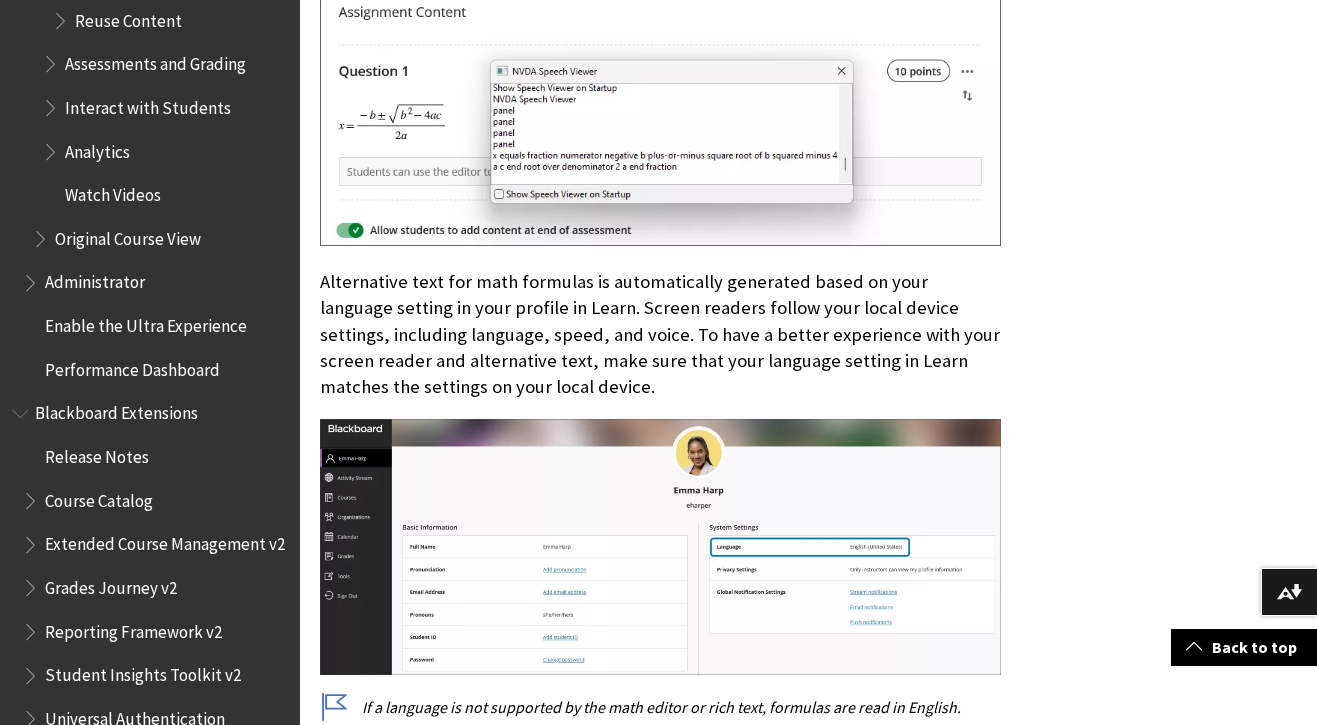 scroll, scrollTop: 8567, scrollLeft: 0, axis: vertical 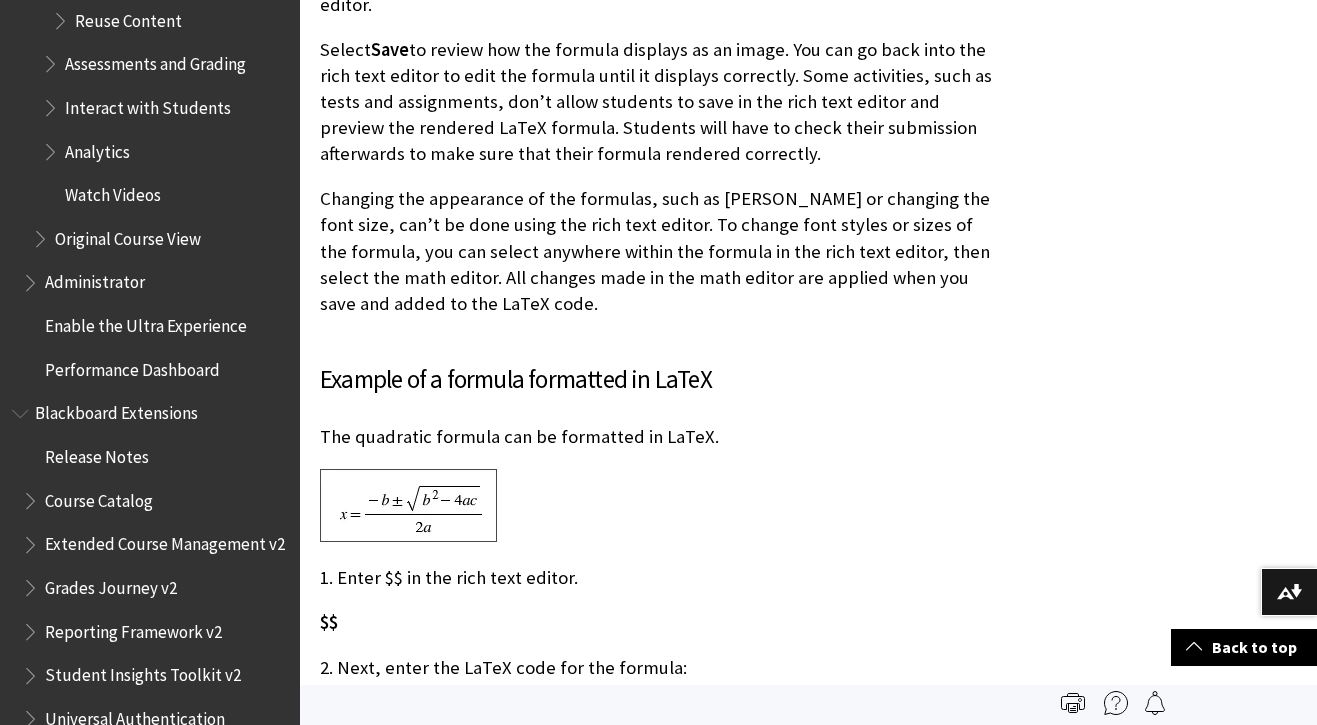 click on "Changing the appearance of the formulas, such as bolding or changing the font size, can’t be done using the rich text editor. To change font styles or sizes of the formula, you can select anywhere within the formula in the rich text editor, then select the math editor. All changes made in the math editor are applied when you save and added to the LaTeX code." at bounding box center (660, 251) 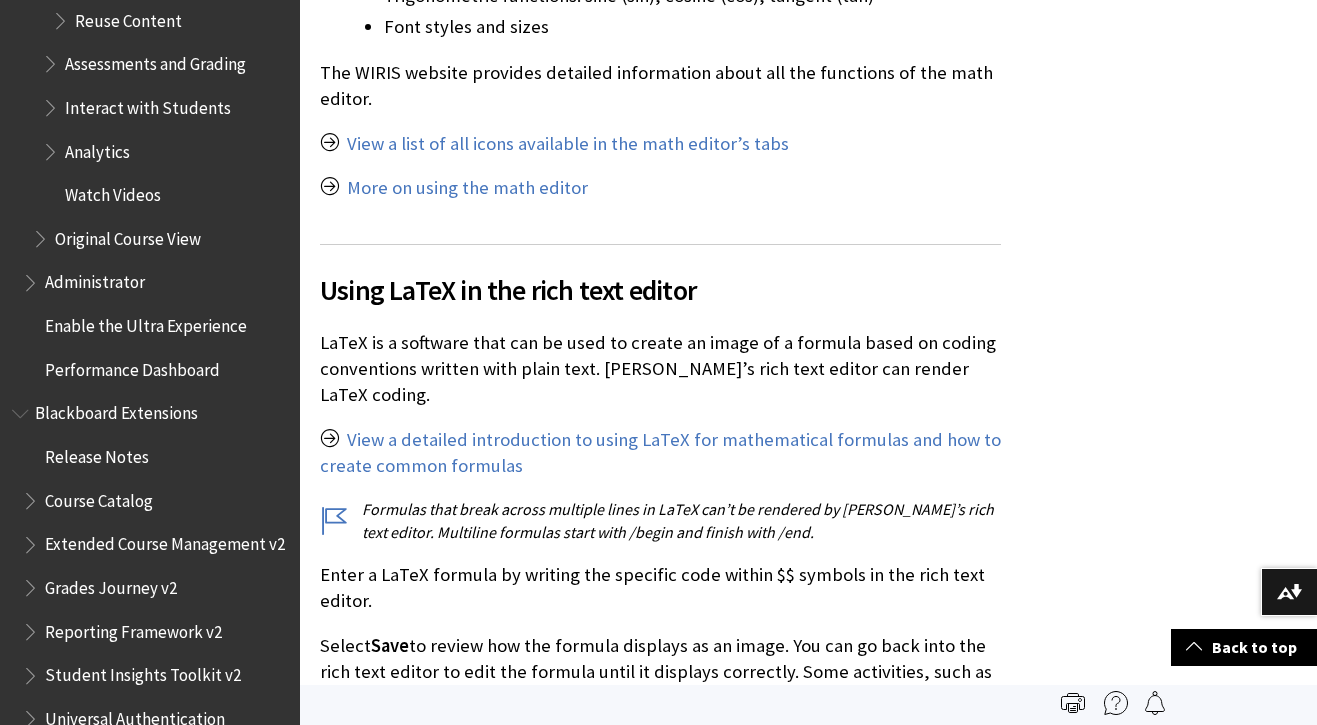 scroll, scrollTop: 3700, scrollLeft: 0, axis: vertical 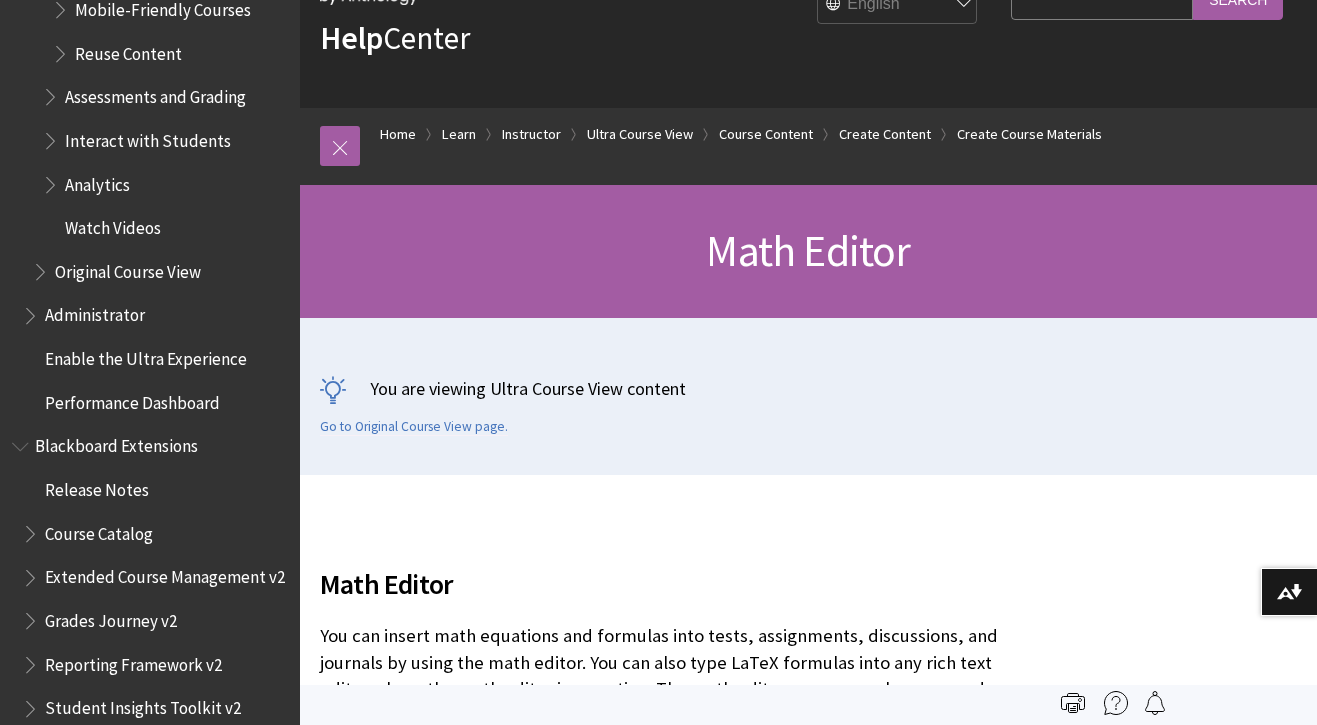 click on "Math Editor" at bounding box center [808, 251] 